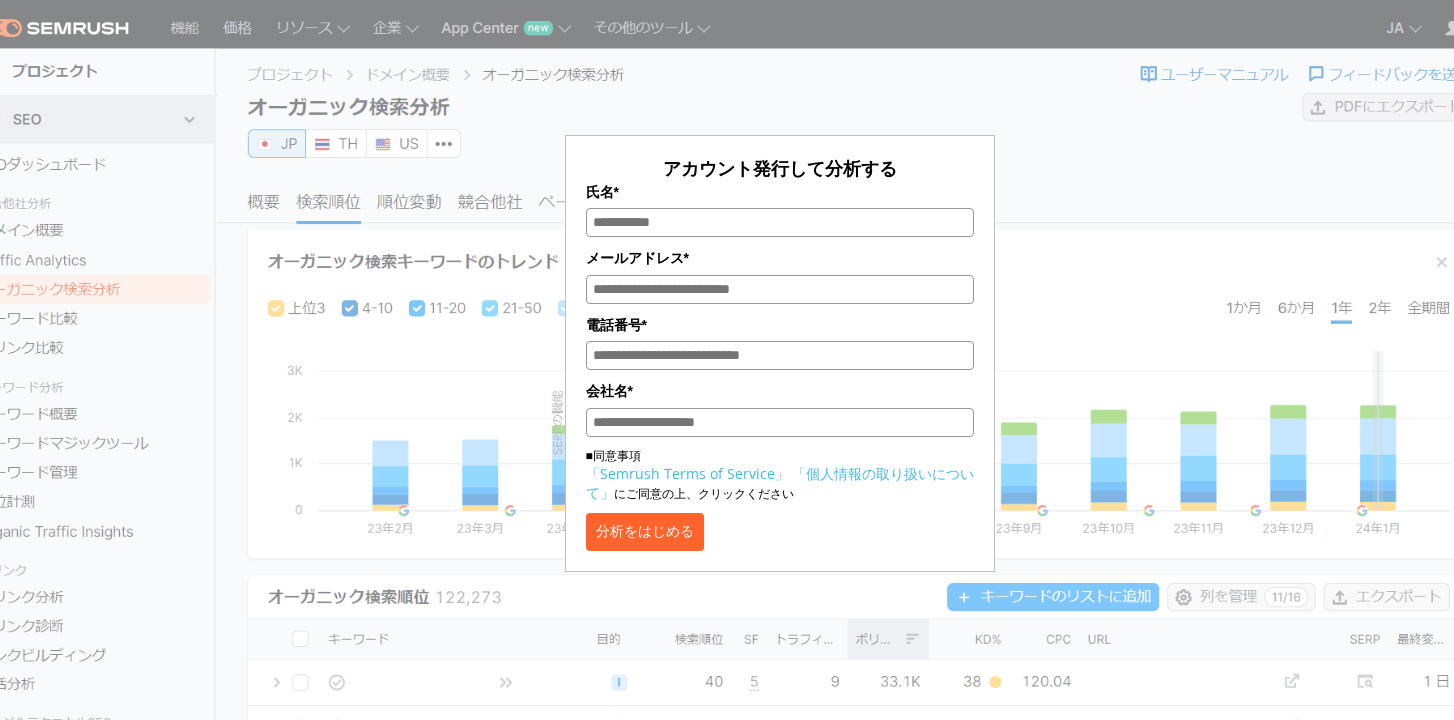 scroll, scrollTop: 0, scrollLeft: 0, axis: both 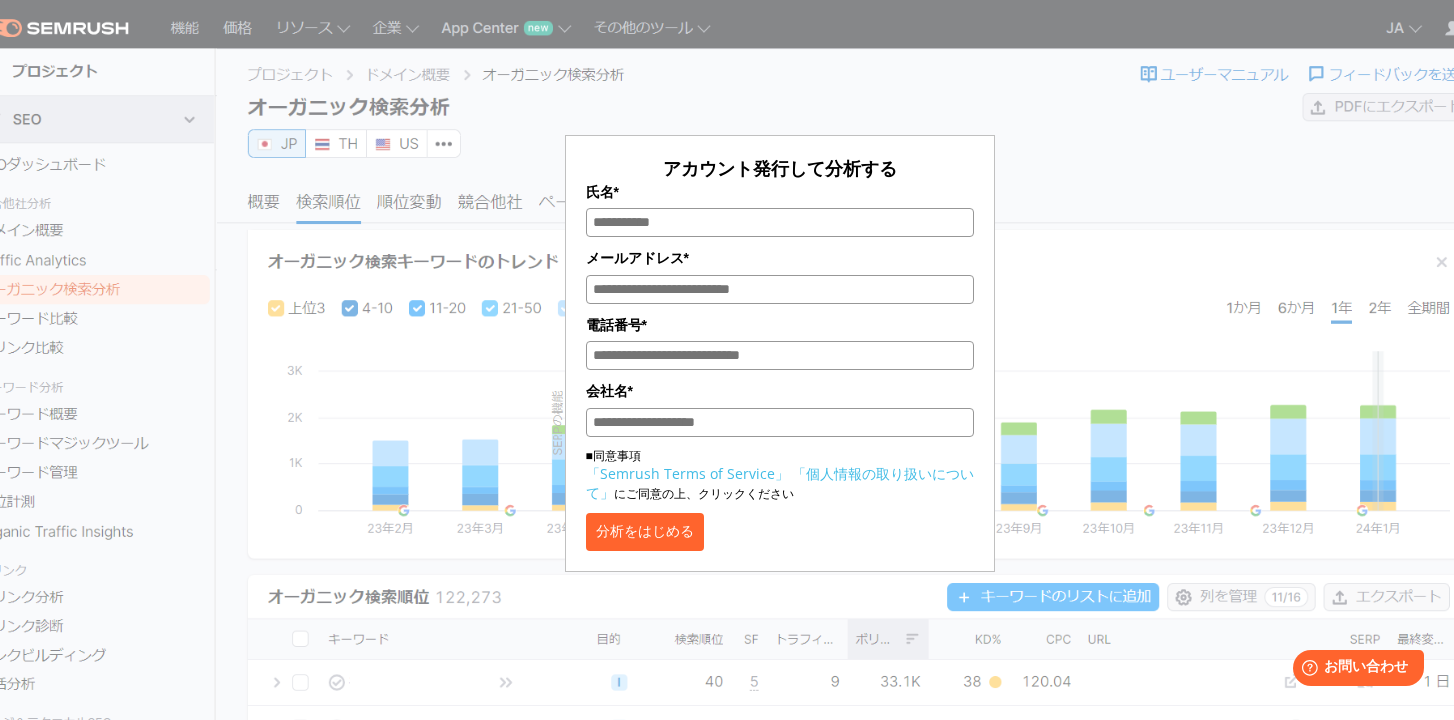 click on "氏名*" at bounding box center (780, 222) 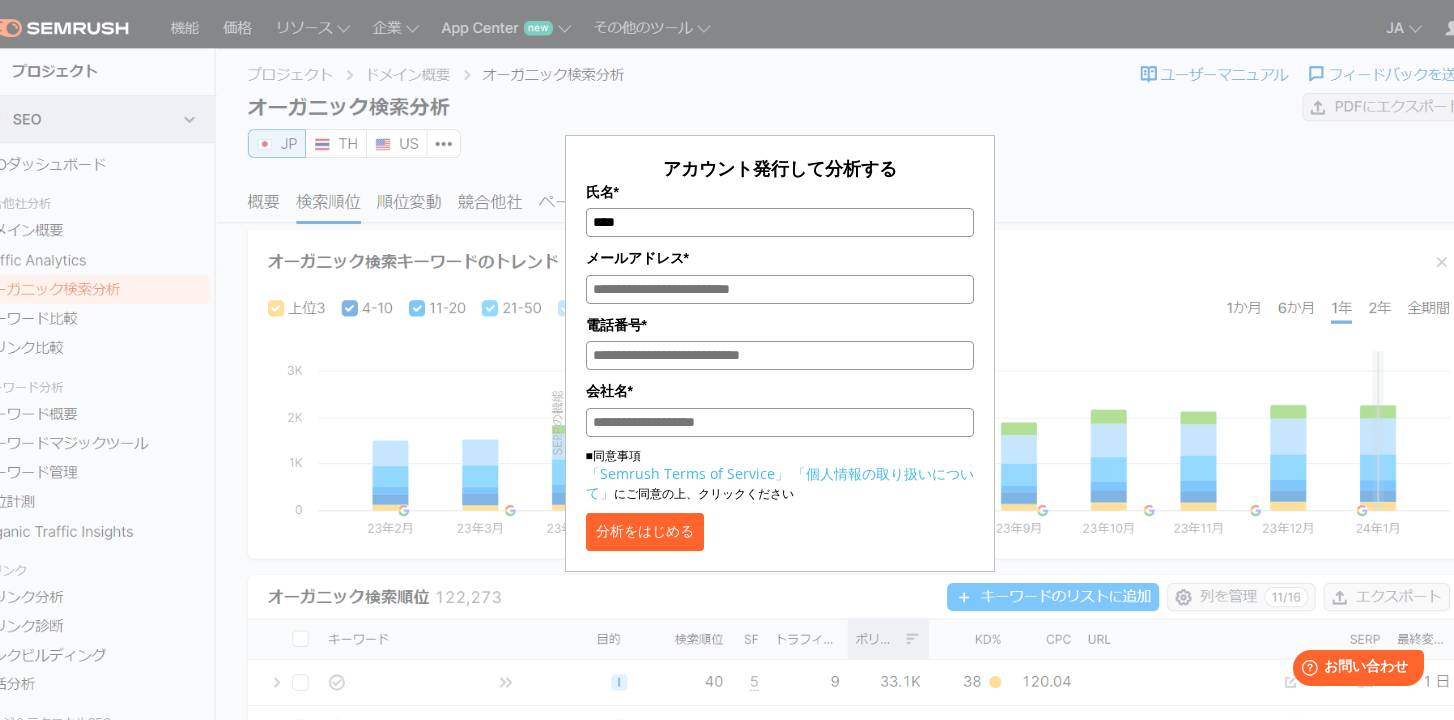 type on "****" 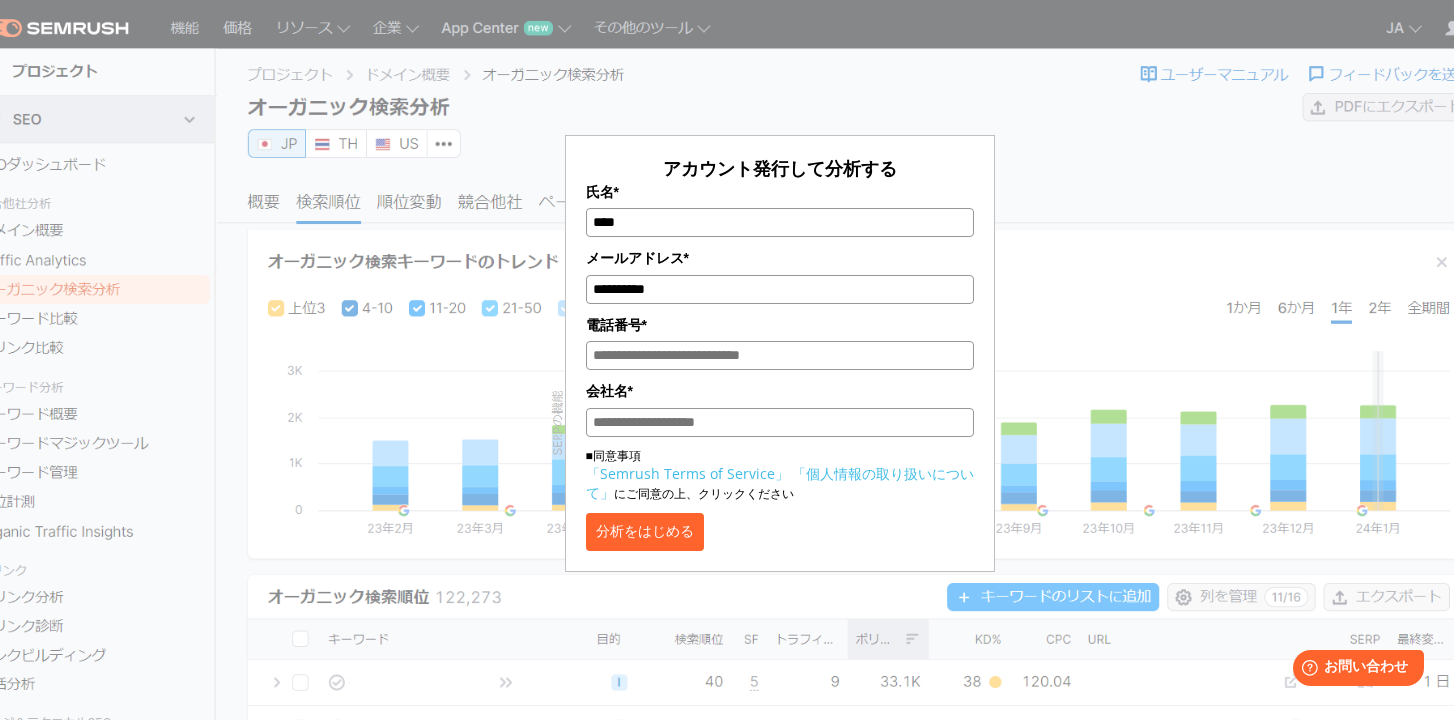 type on "**********" 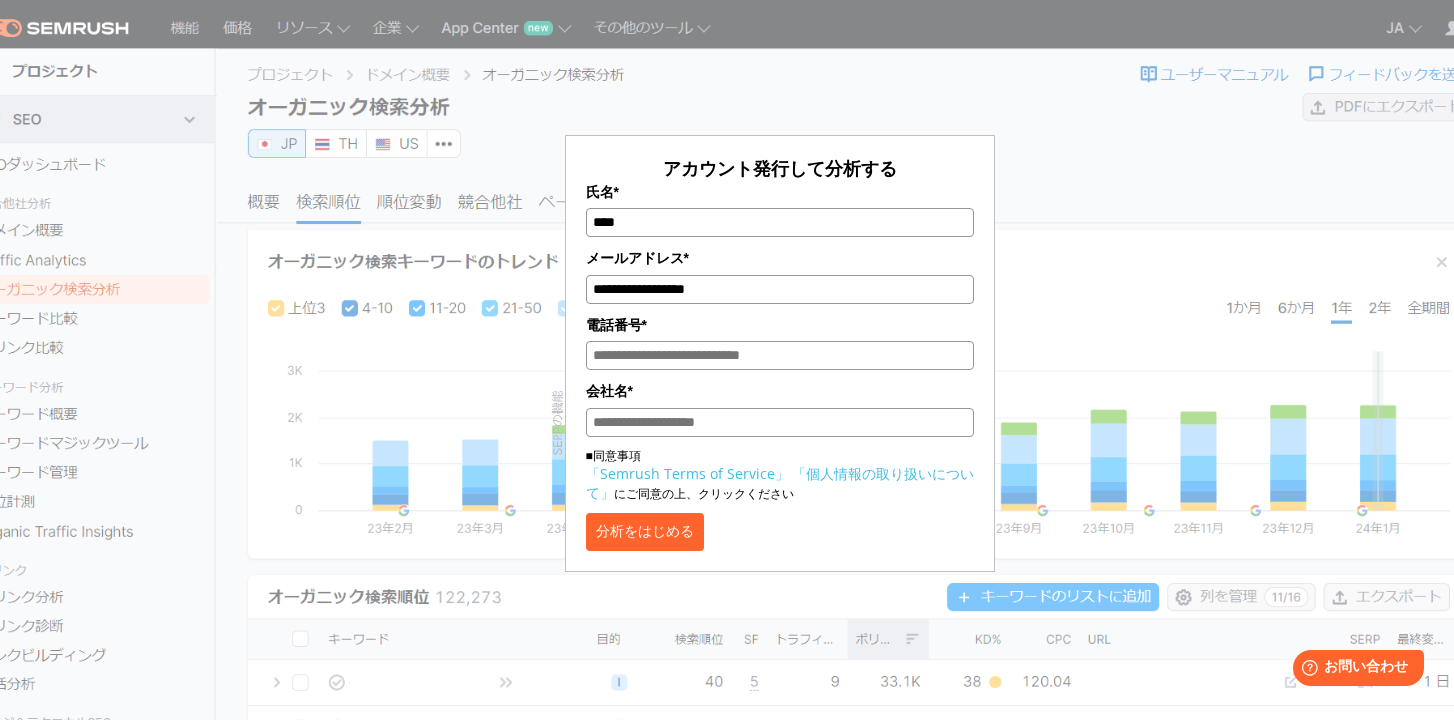 click on "電話番号*" at bounding box center (780, 355) 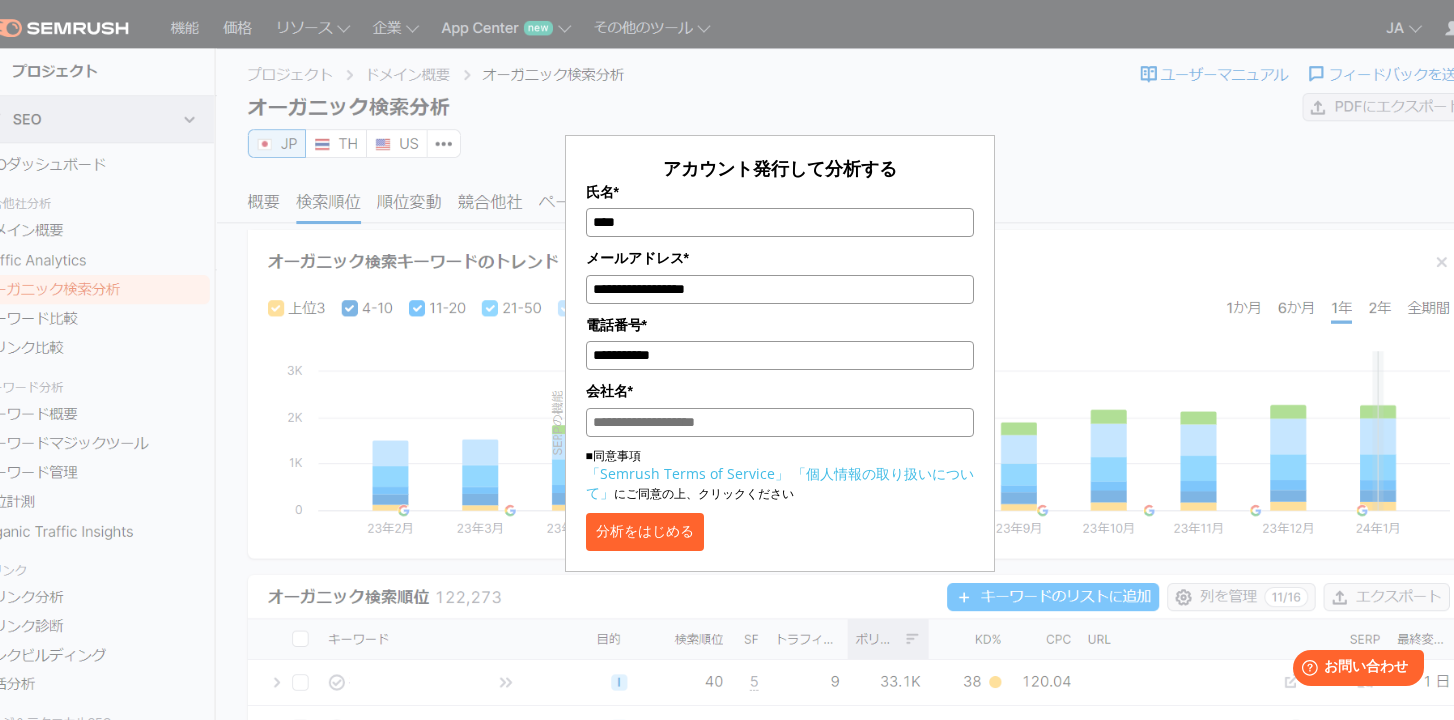 type on "*******" 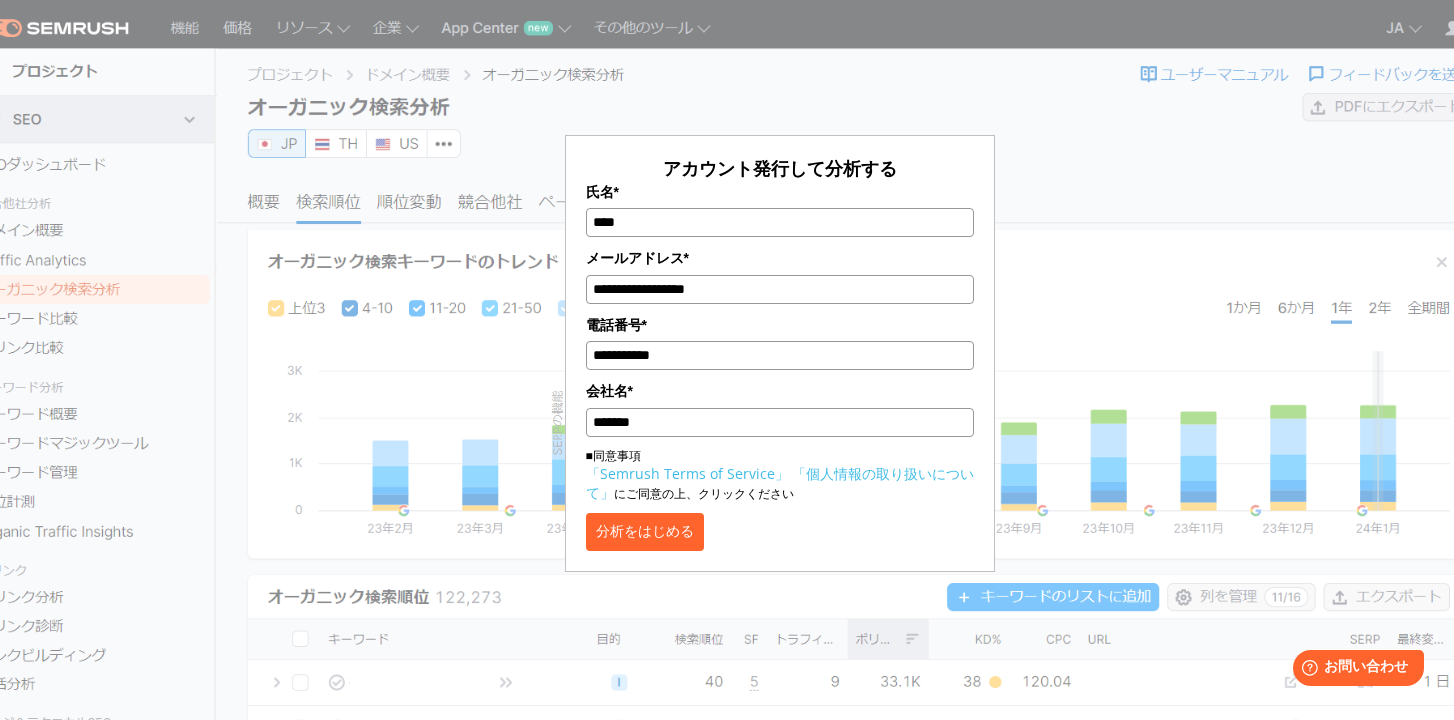 click on "*******" at bounding box center (780, 422) 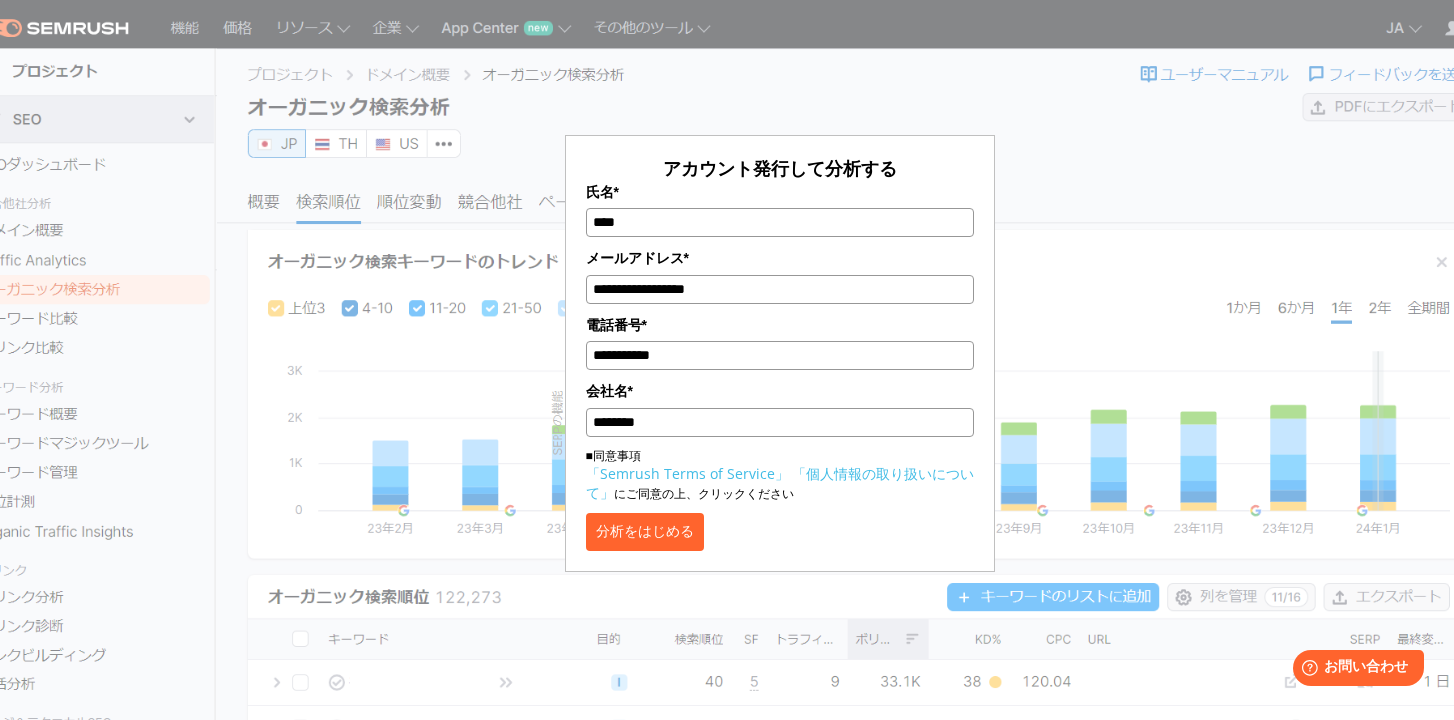 type on "********" 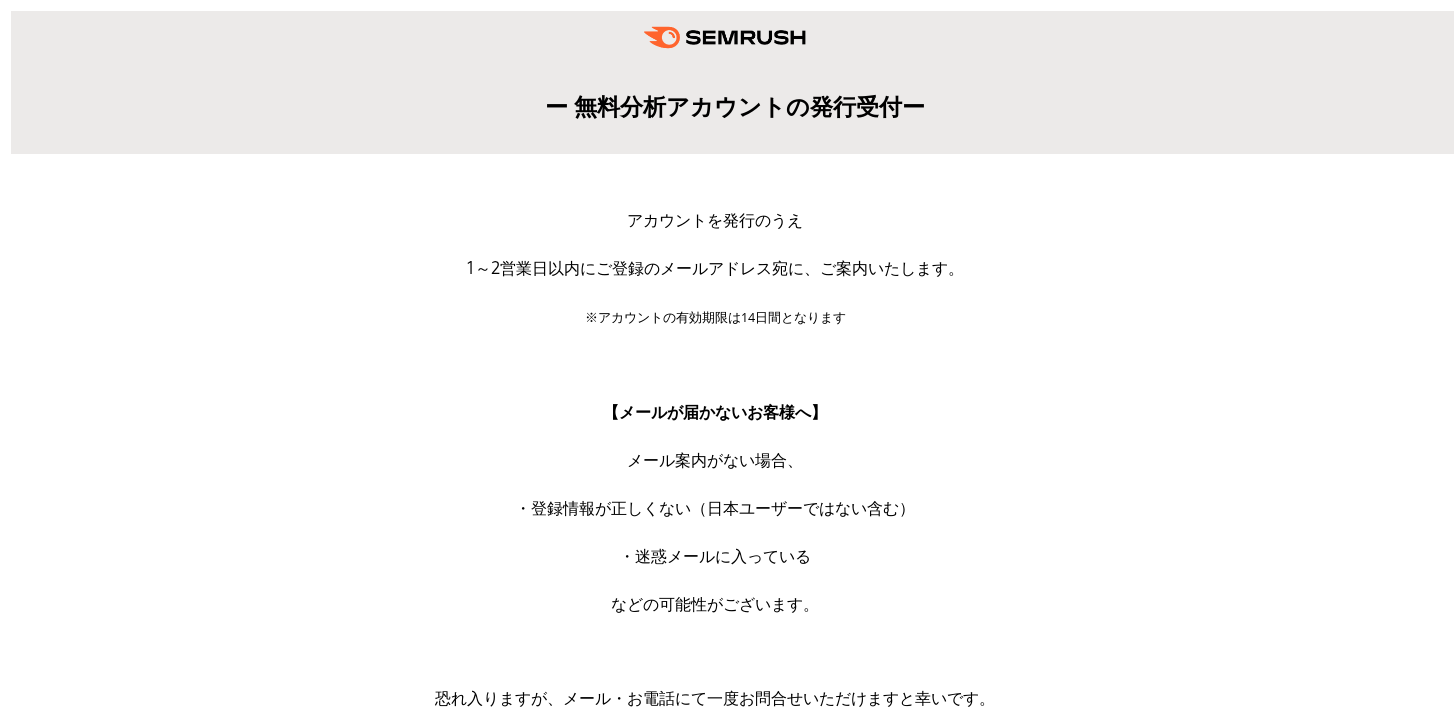 scroll, scrollTop: 0, scrollLeft: 0, axis: both 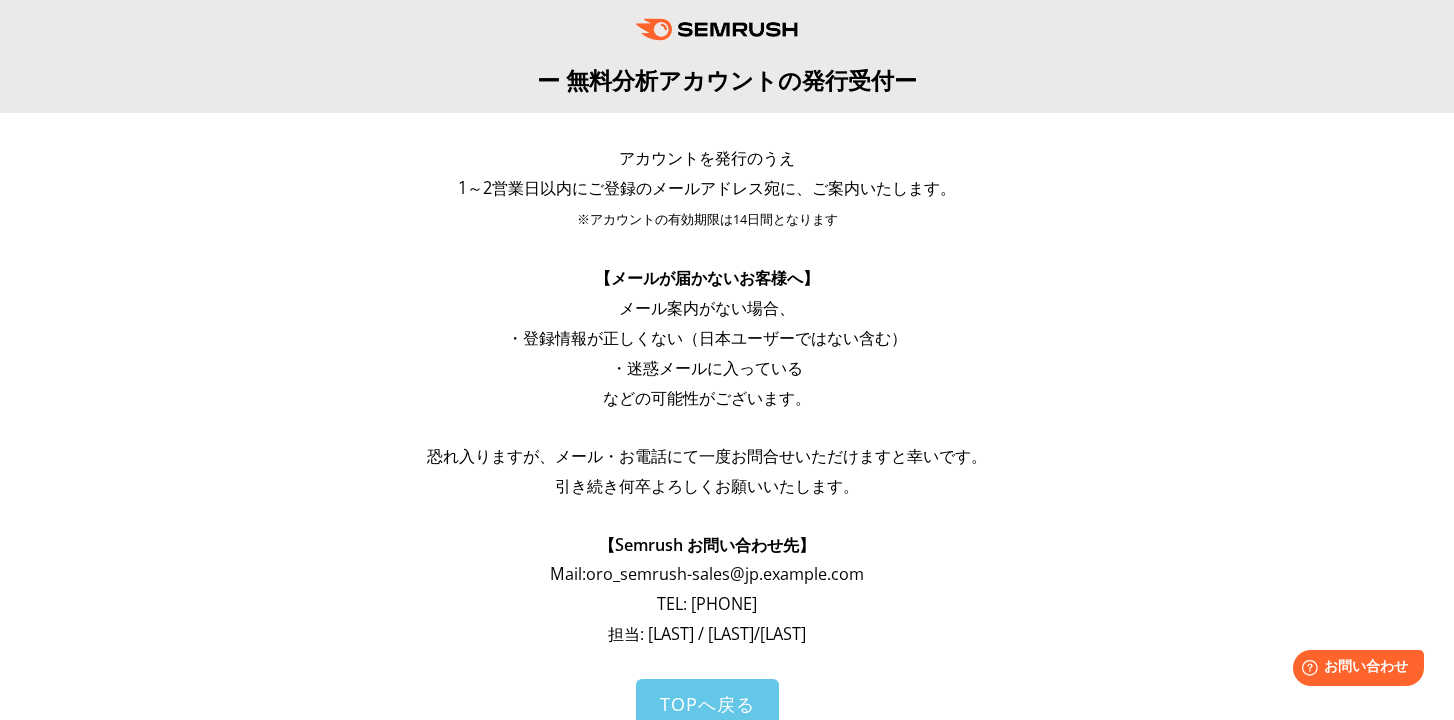 click on "TOPへ戻る" at bounding box center (707, 704) 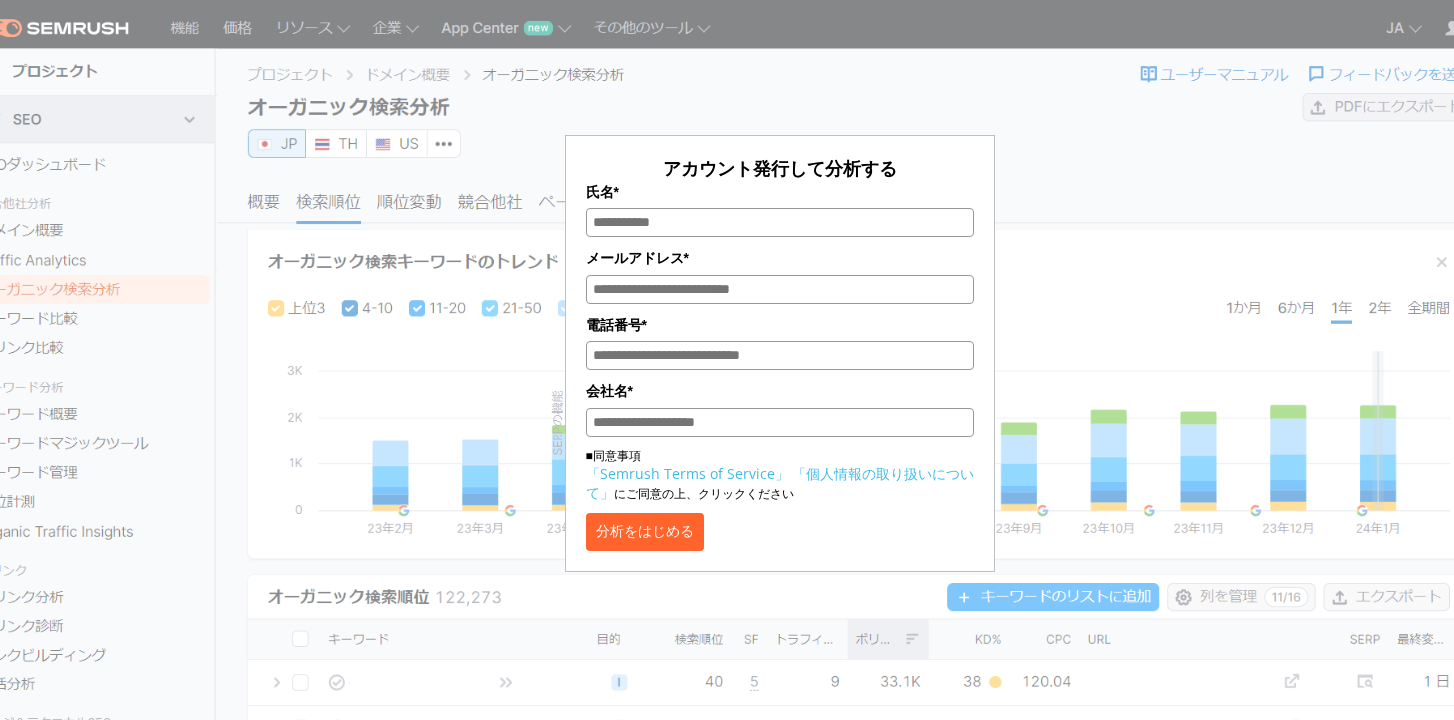 scroll, scrollTop: 0, scrollLeft: 0, axis: both 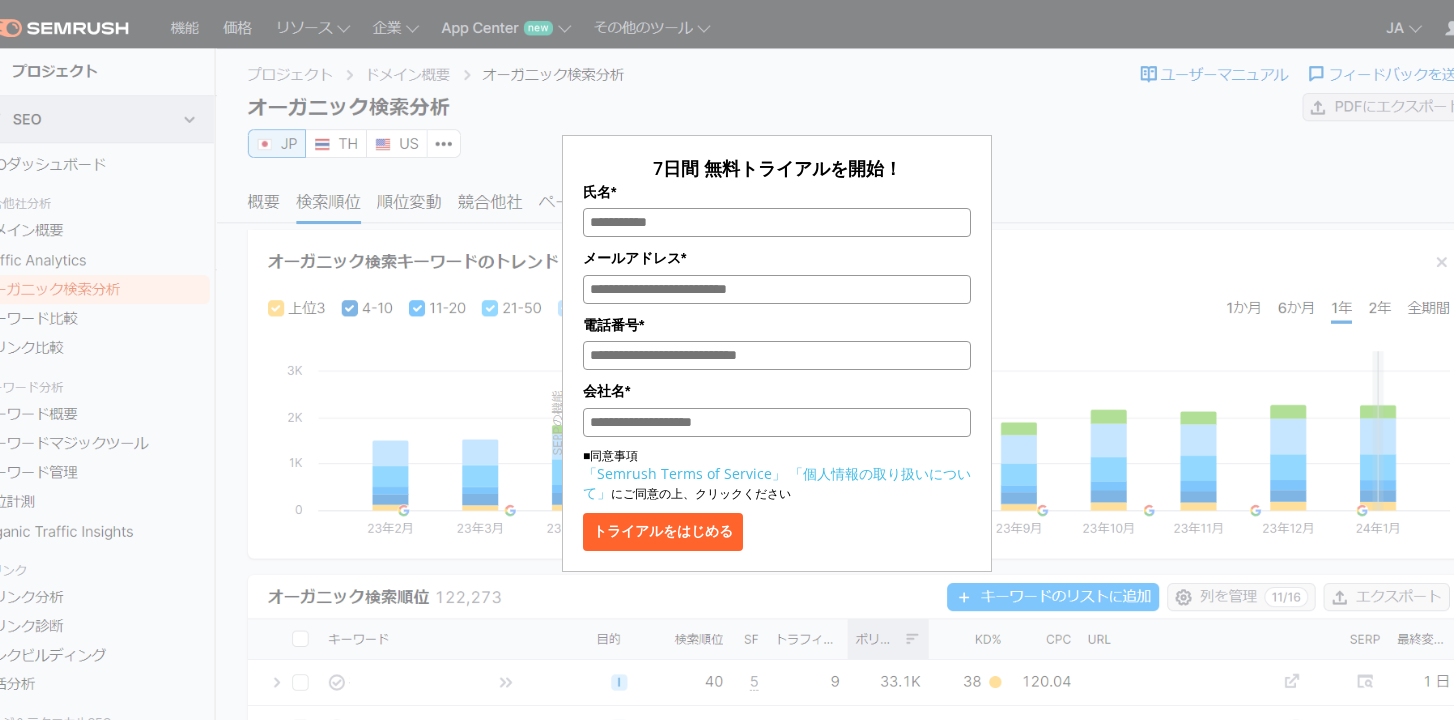 click on "氏名*" at bounding box center [777, 222] 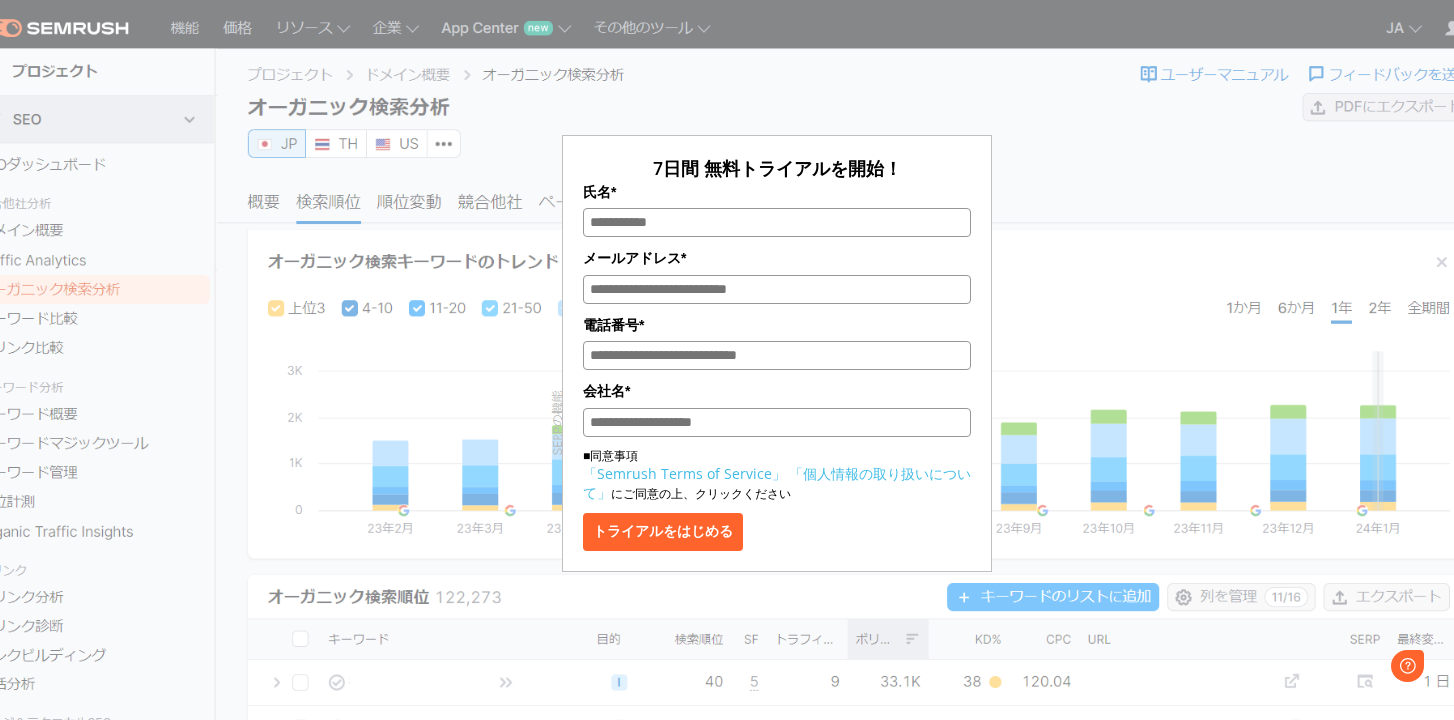 scroll, scrollTop: 0, scrollLeft: 0, axis: both 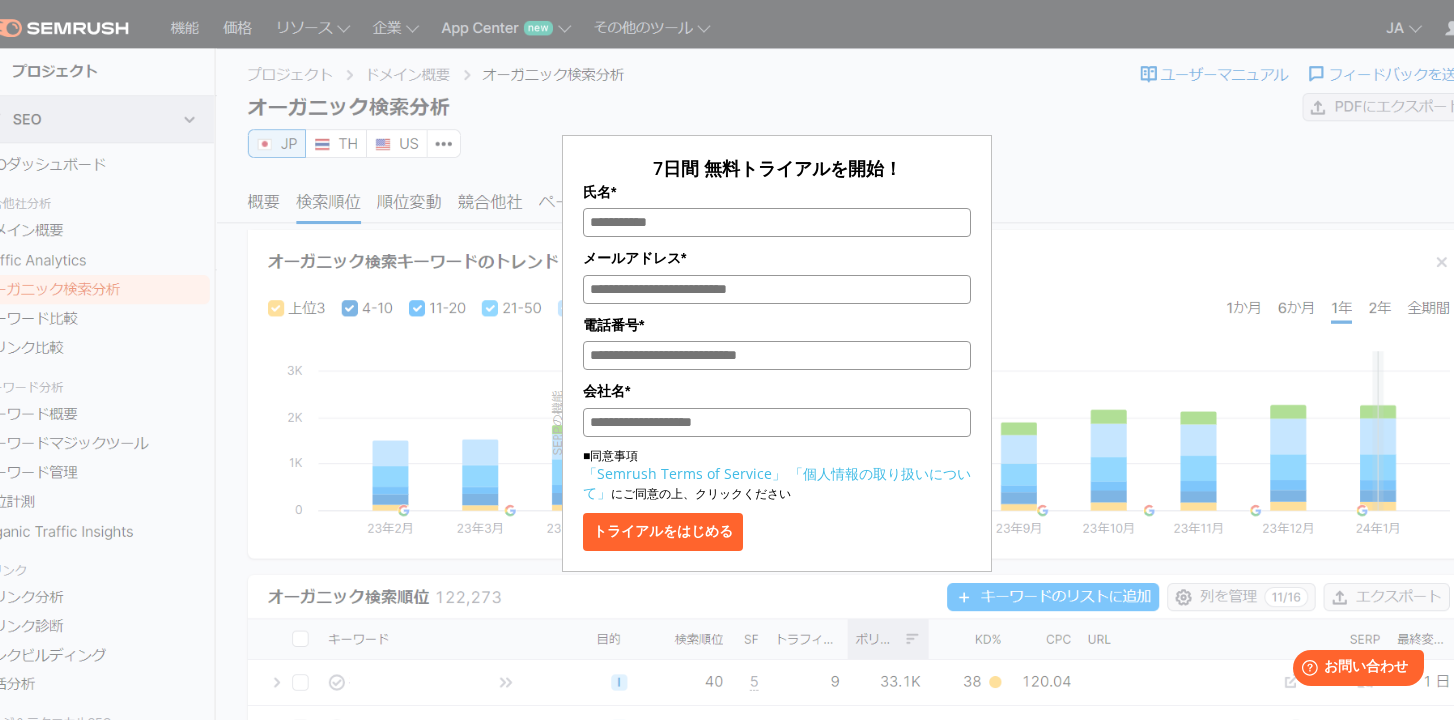 type on "****" 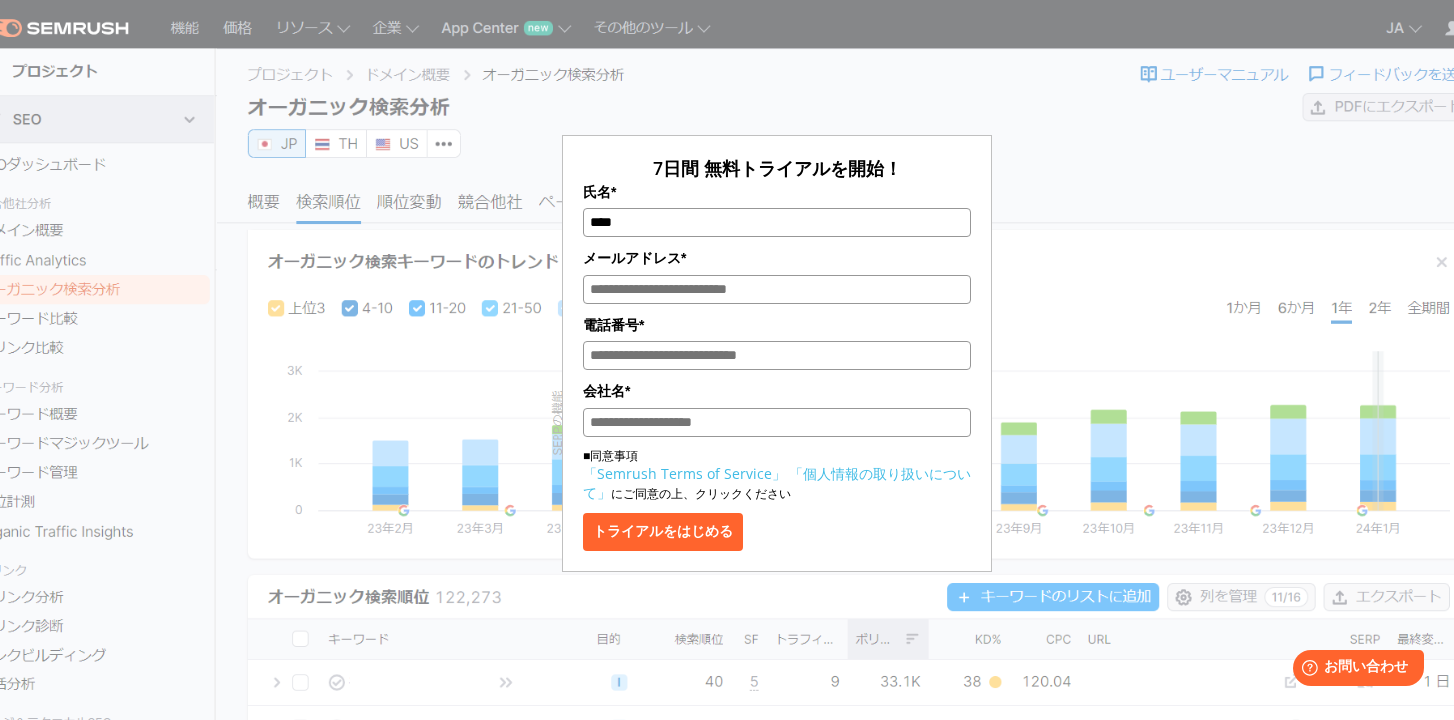 type on "**********" 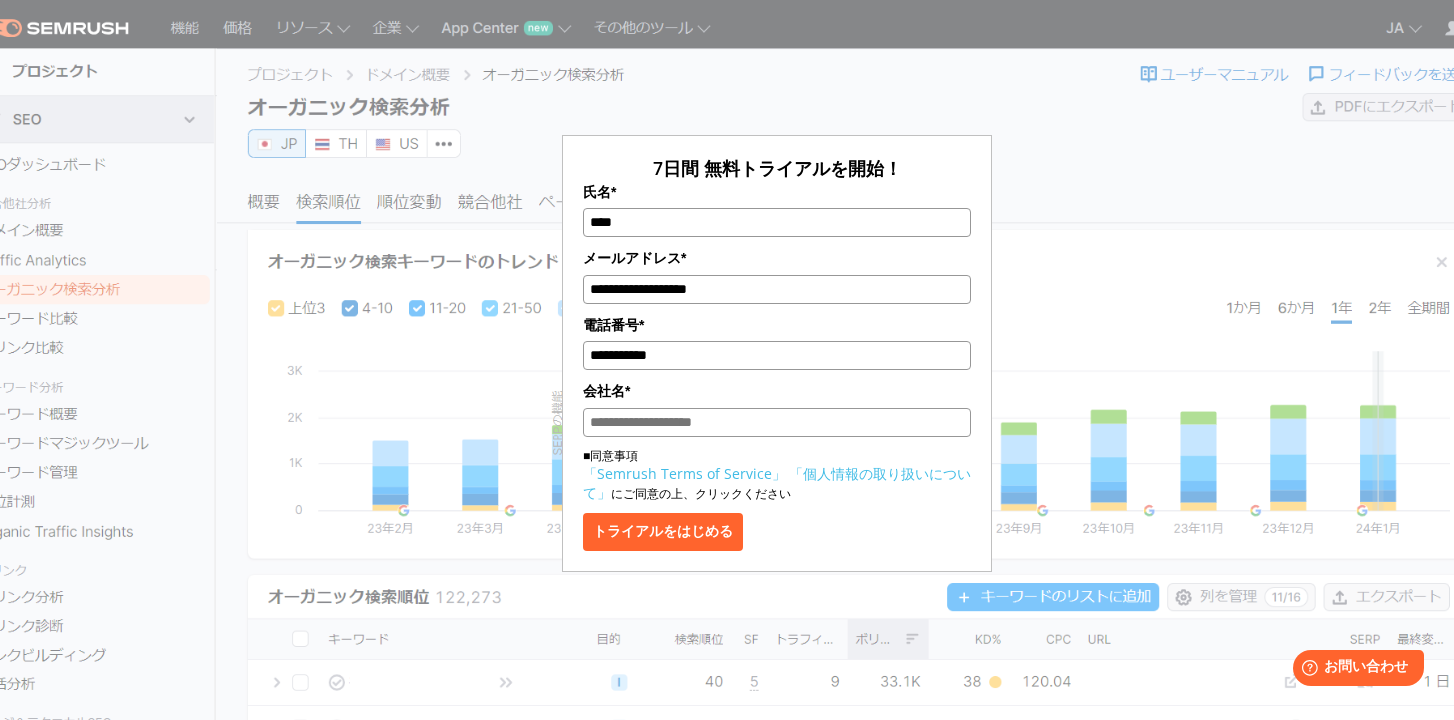 type on "*******" 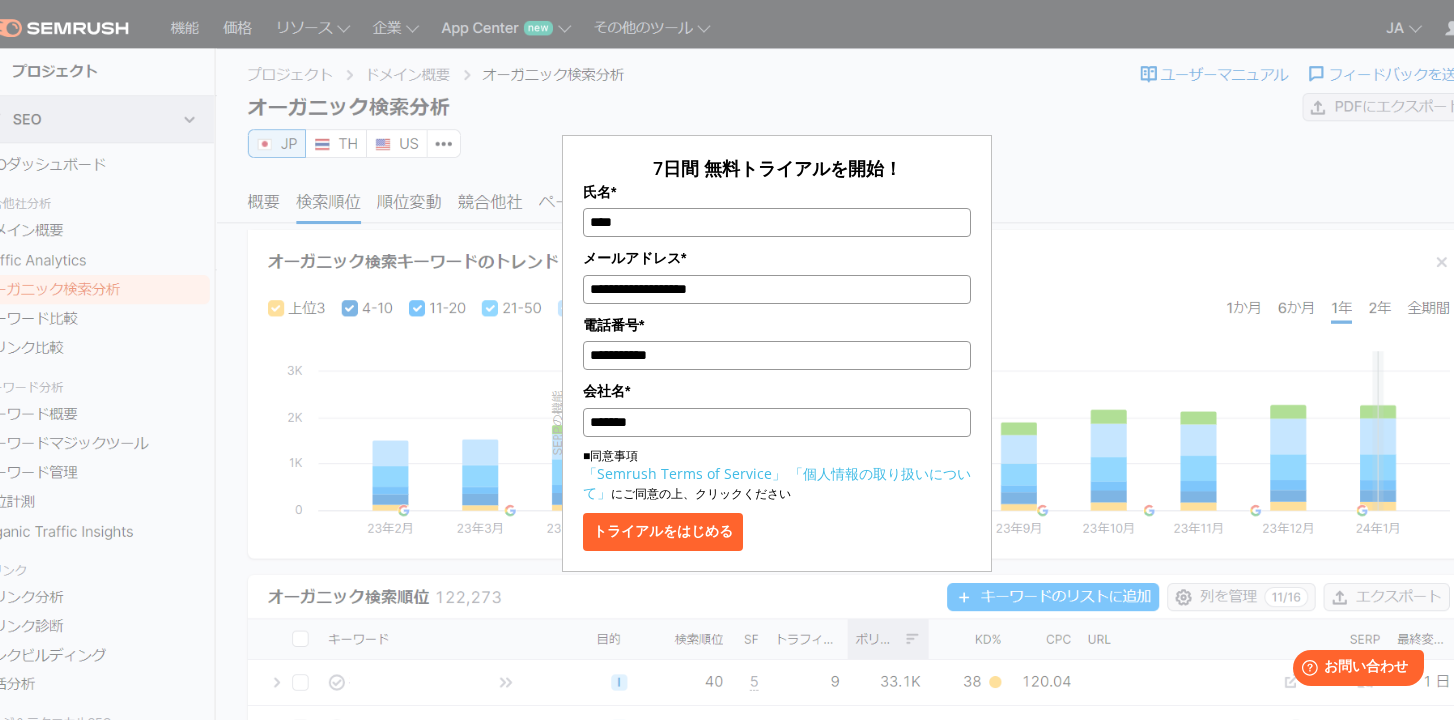 click on "**********" at bounding box center [777, 289] 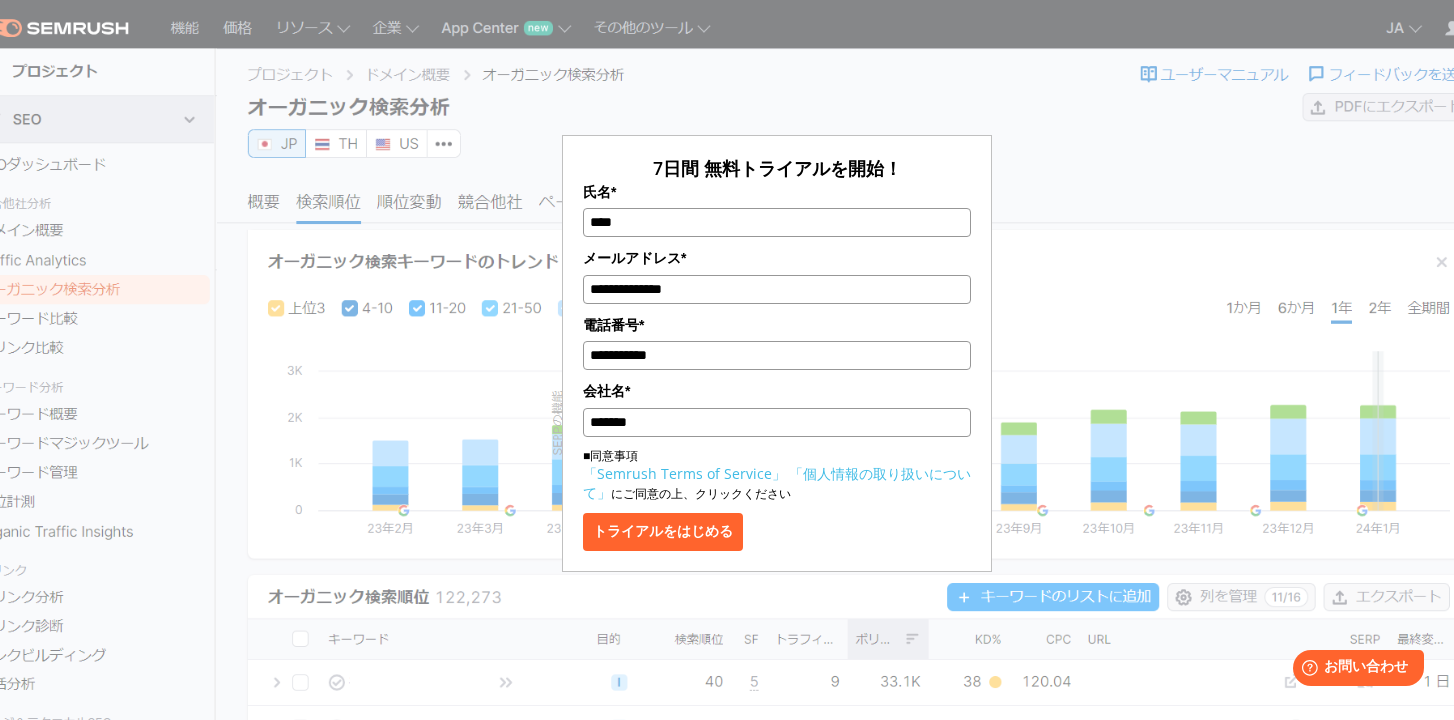 type on "**********" 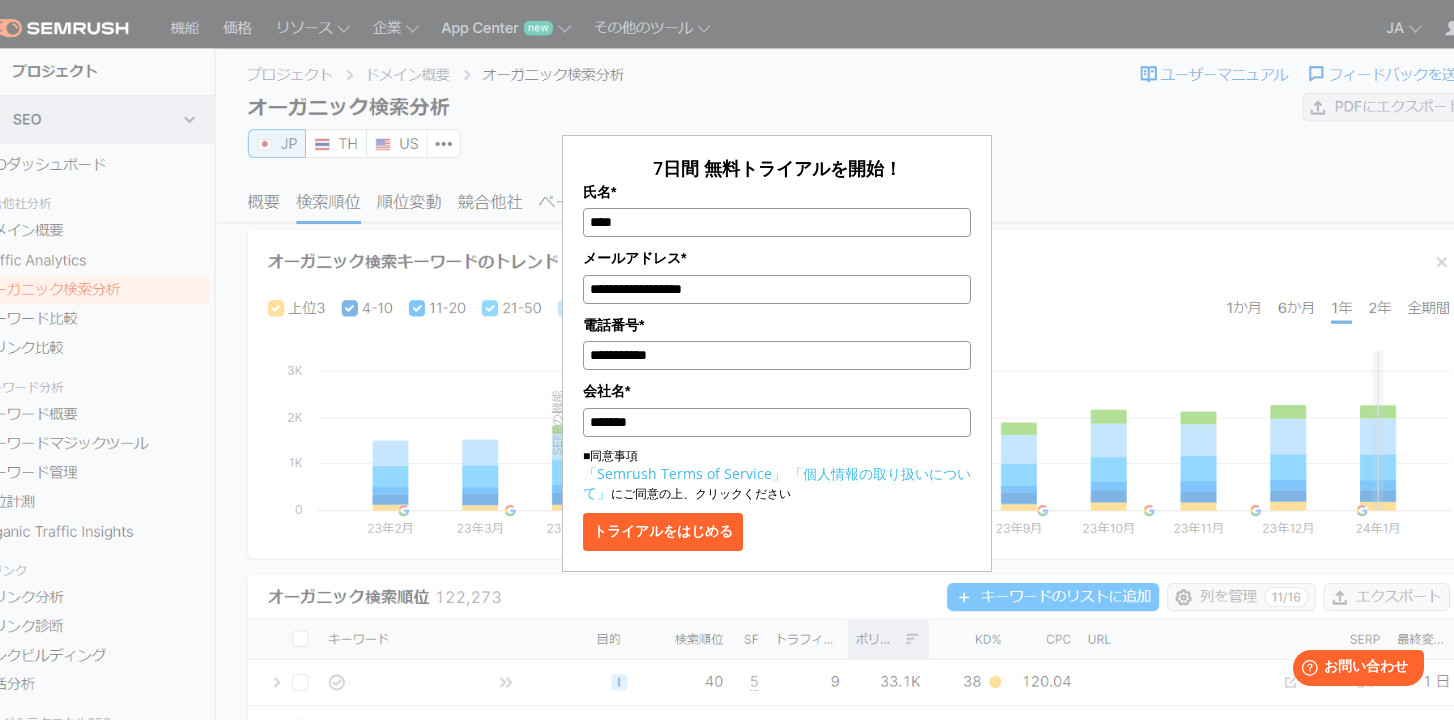click on "*******" at bounding box center (777, 422) 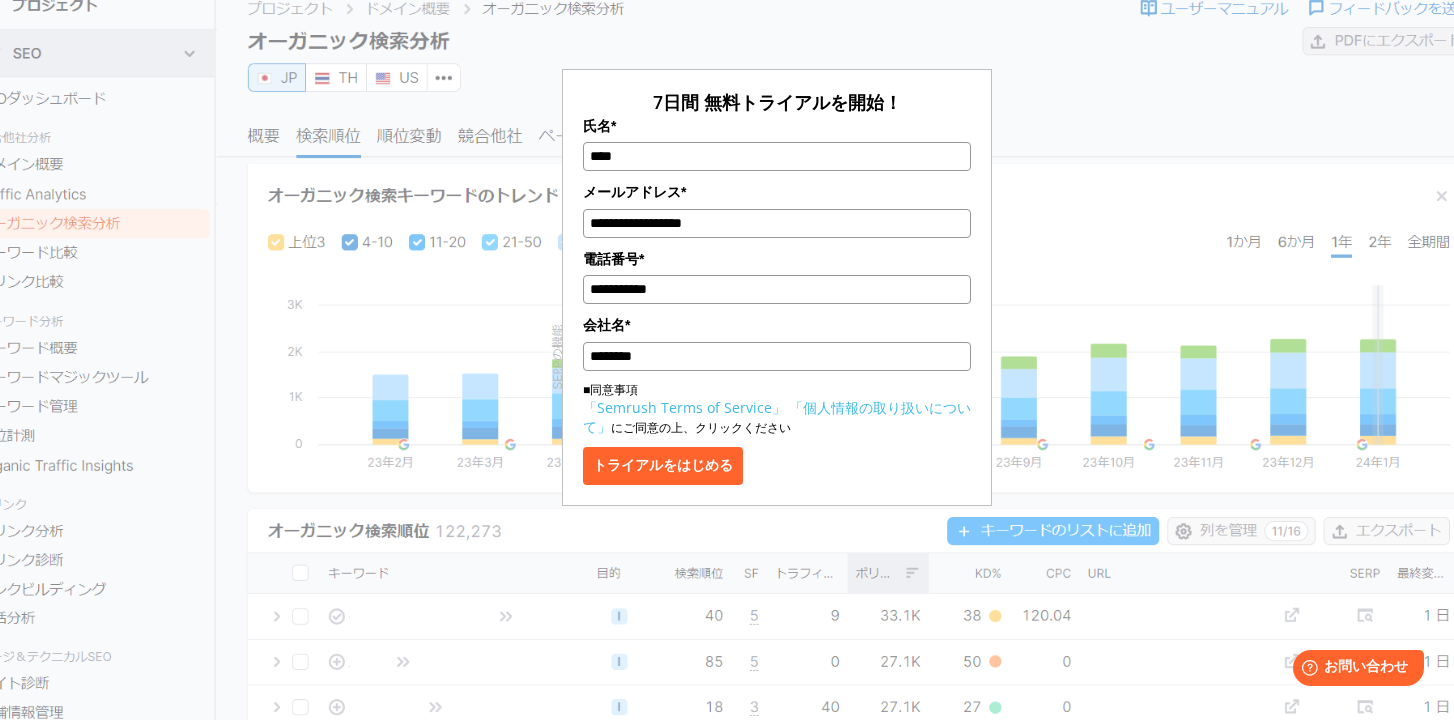scroll, scrollTop: 131, scrollLeft: 0, axis: vertical 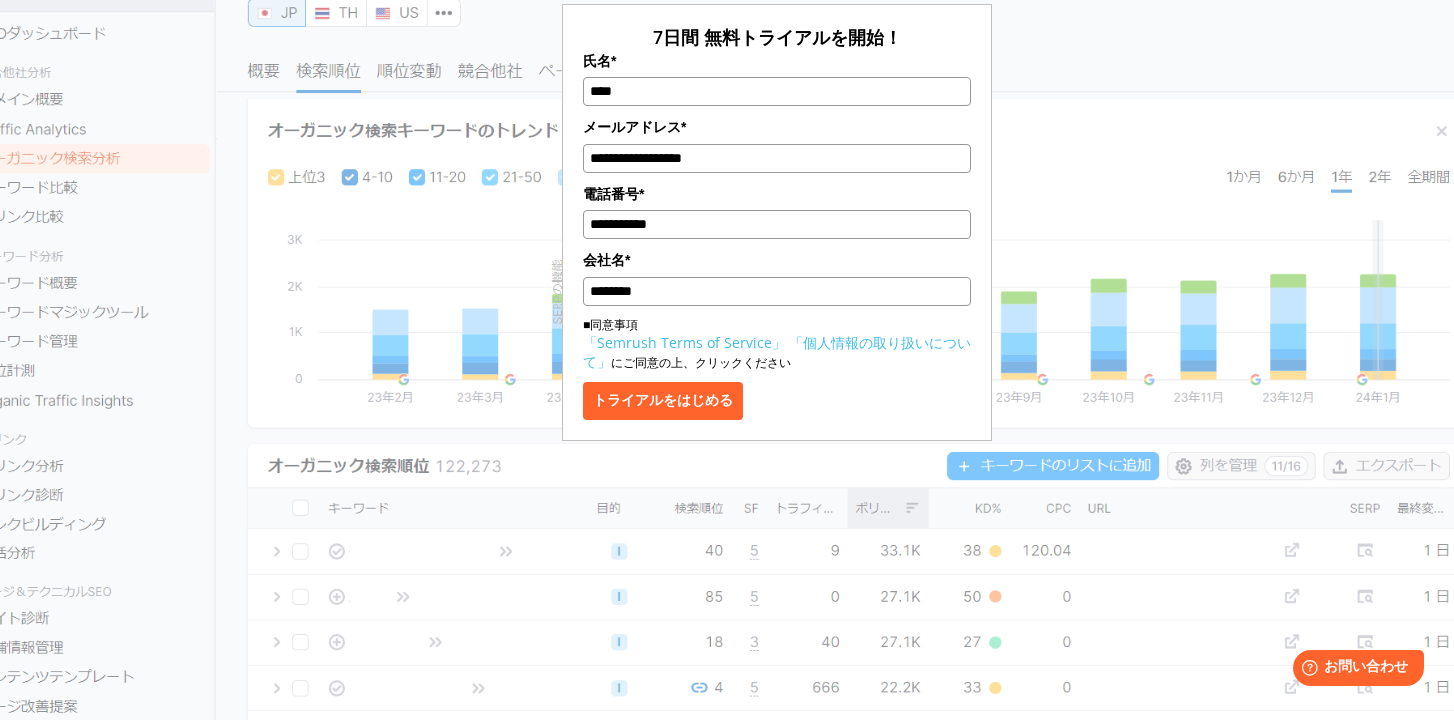 type on "********" 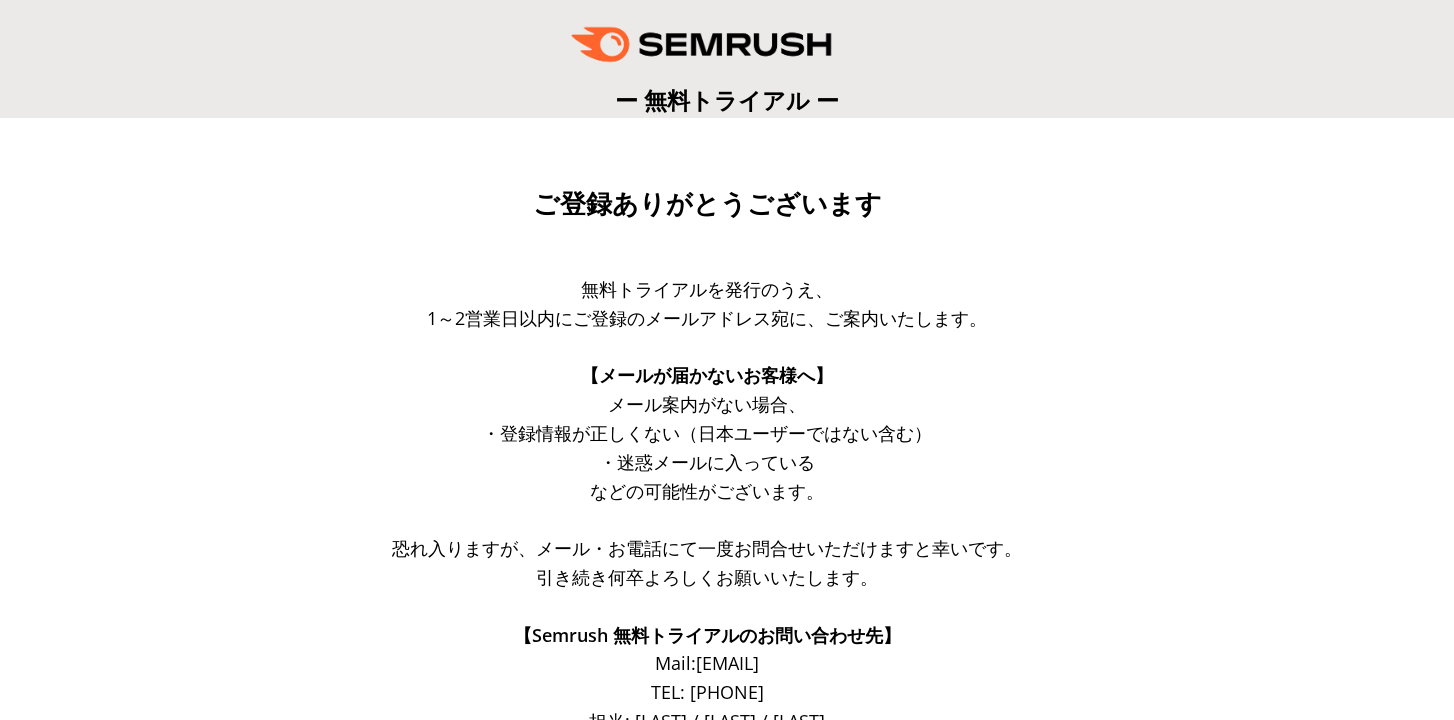 scroll, scrollTop: 0, scrollLeft: 0, axis: both 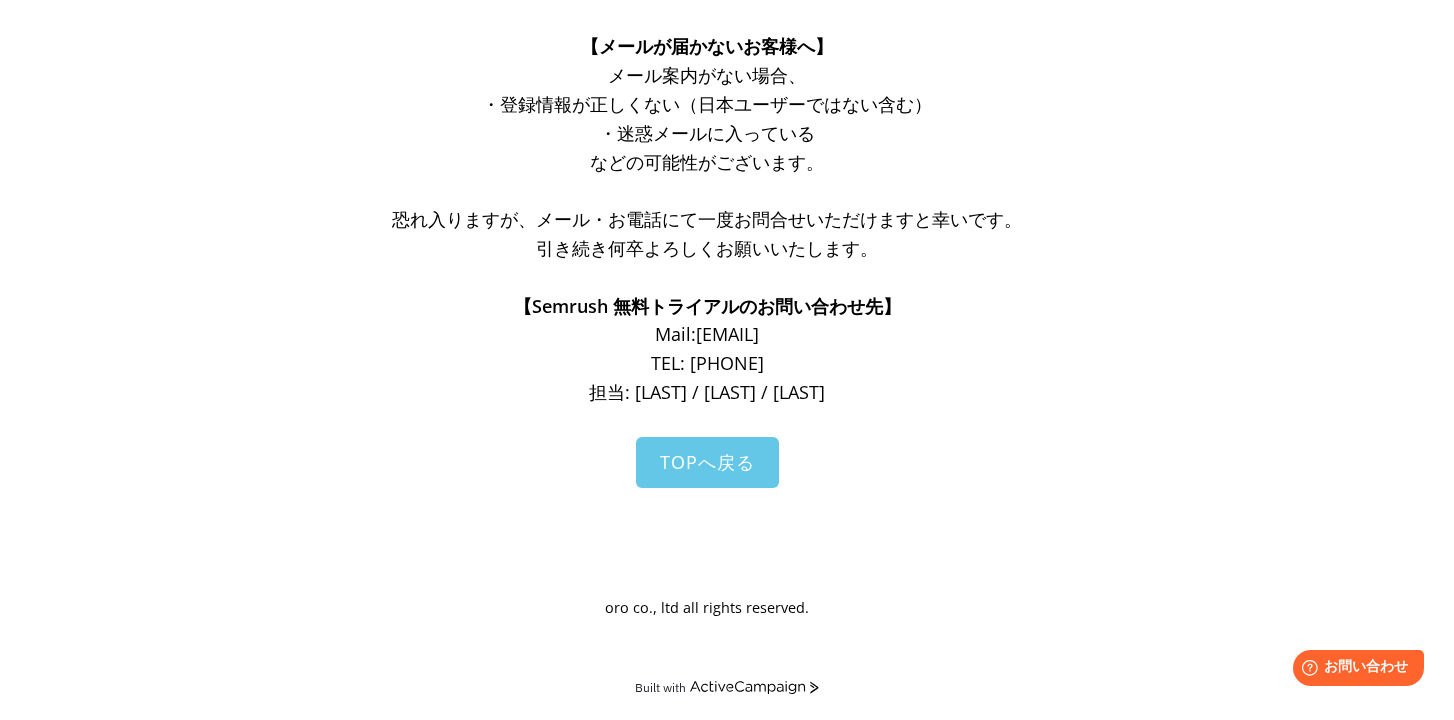 click on "TOPへ戻る" at bounding box center [707, 462] 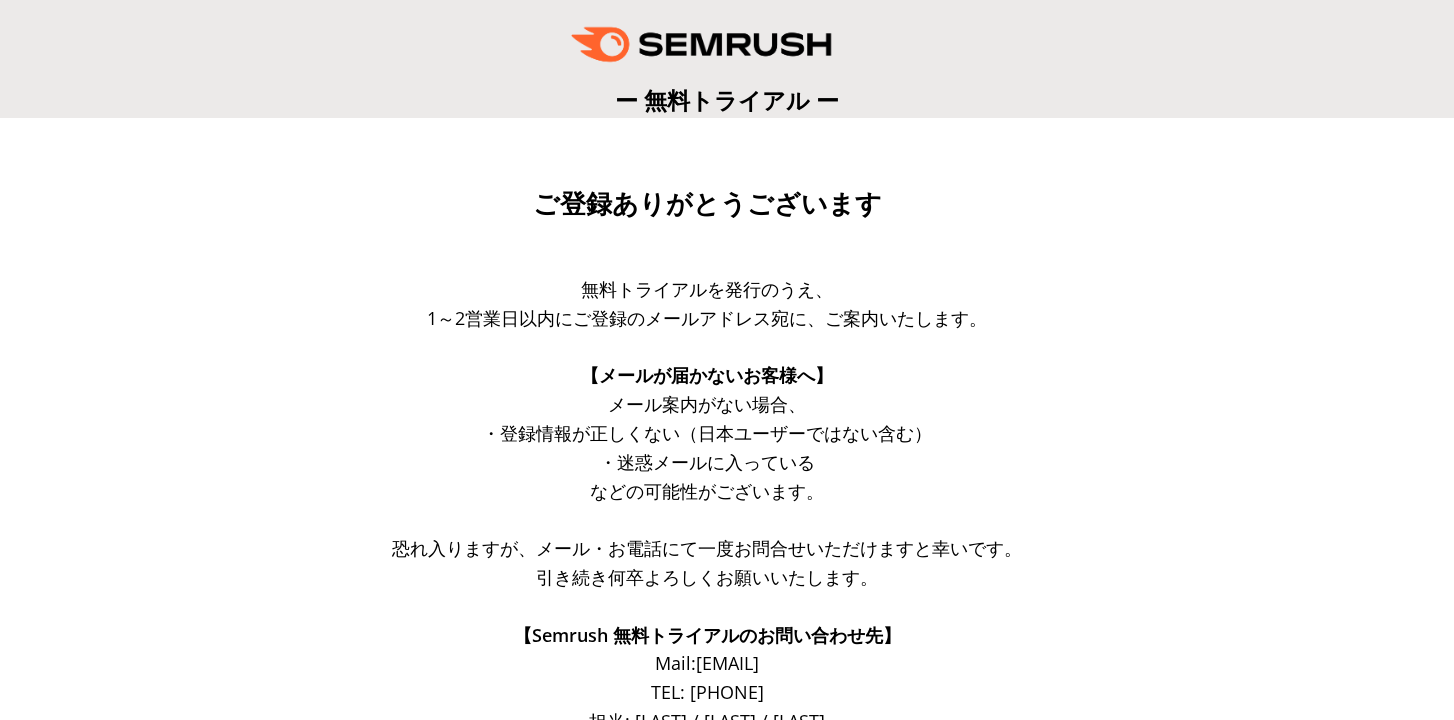 scroll, scrollTop: 329, scrollLeft: 0, axis: vertical 